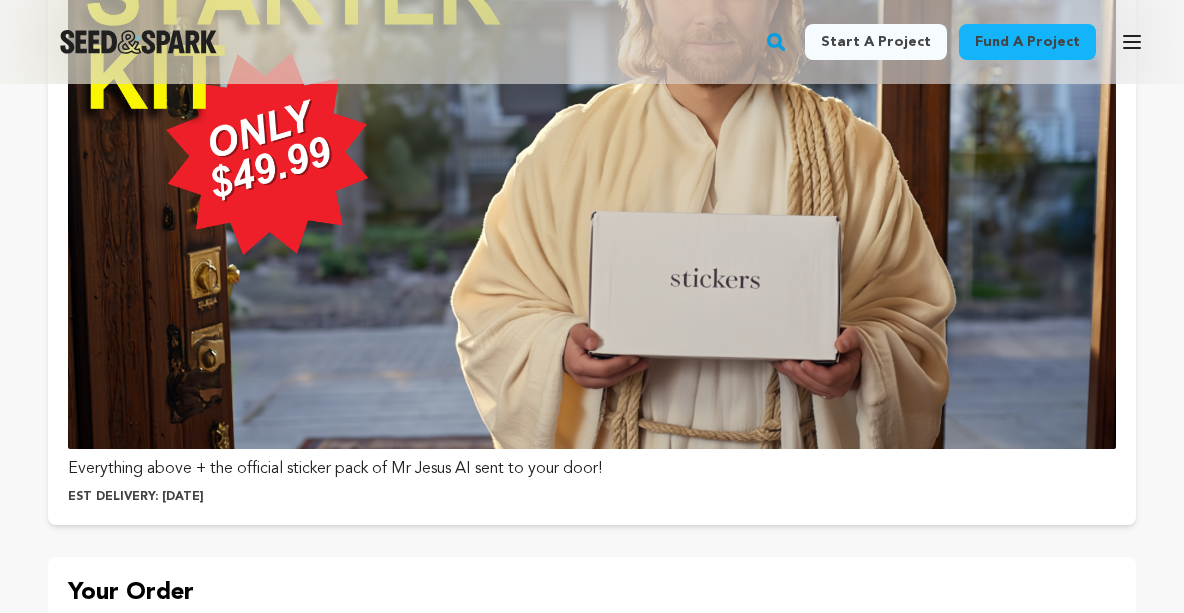 scroll, scrollTop: 2499, scrollLeft: 0, axis: vertical 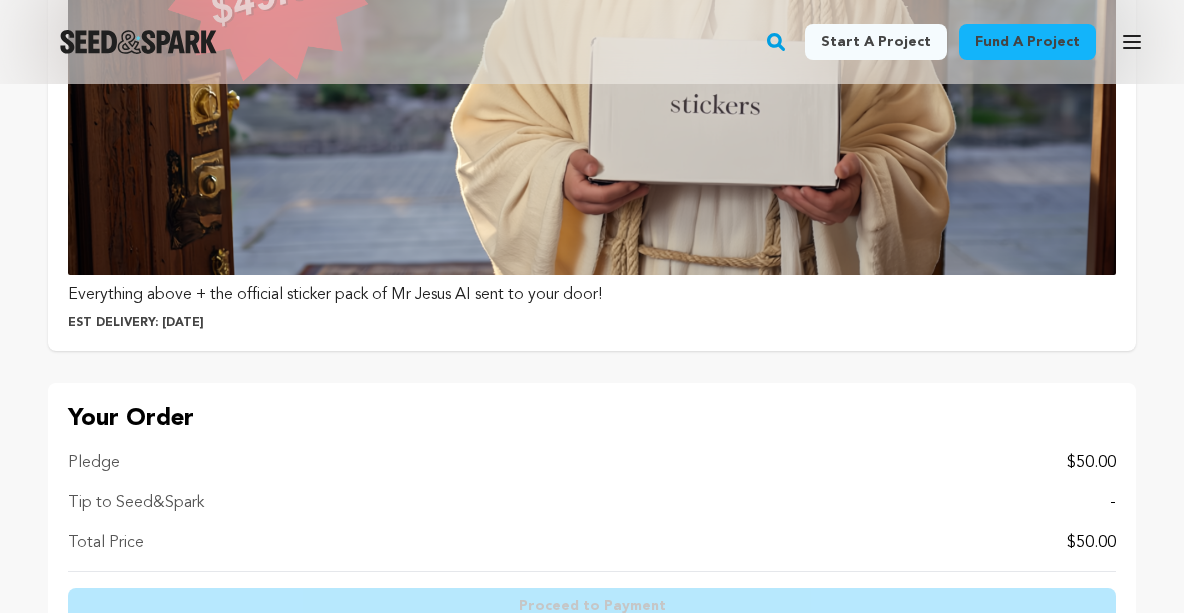 click at bounding box center (592, -20) 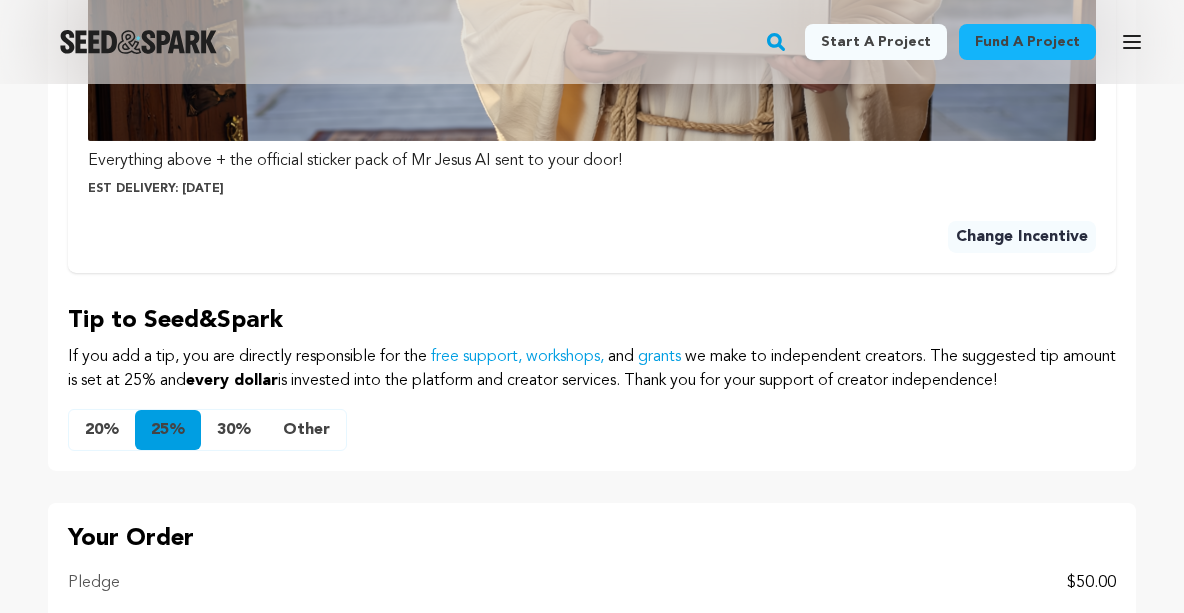 scroll, scrollTop: 1674, scrollLeft: 0, axis: vertical 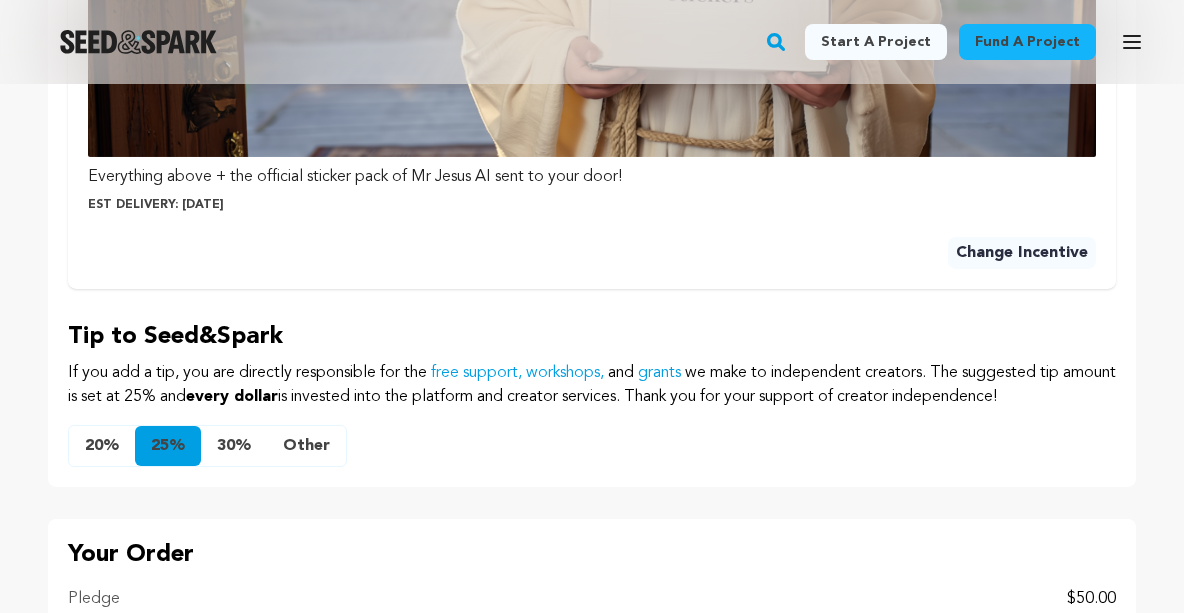 click on "20%" at bounding box center (102, 446) 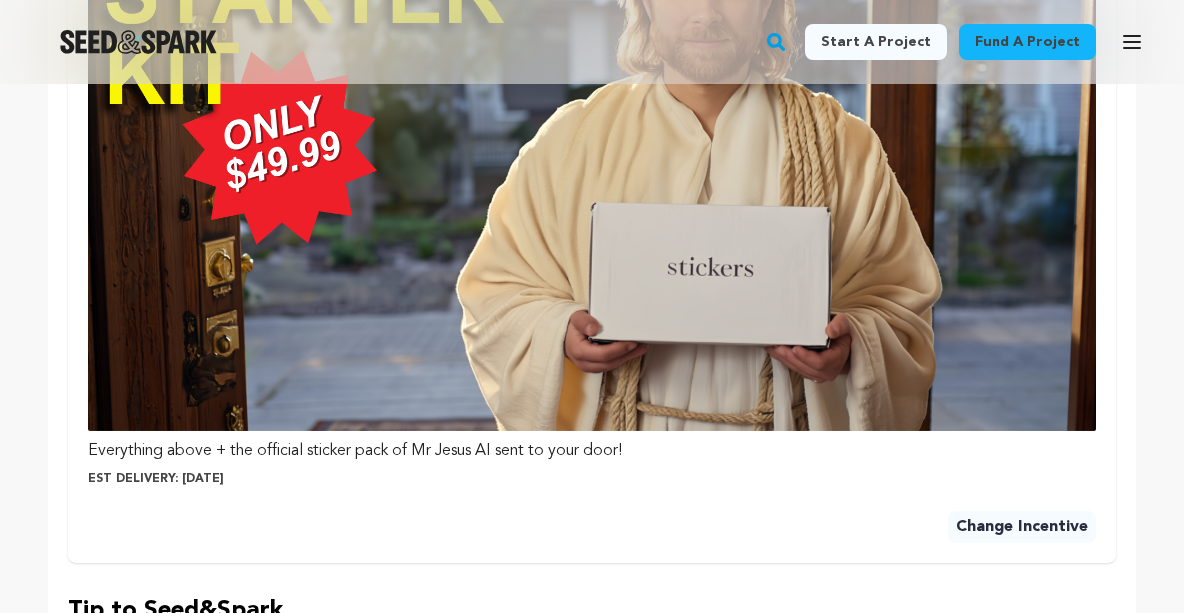 scroll, scrollTop: 1655, scrollLeft: 0, axis: vertical 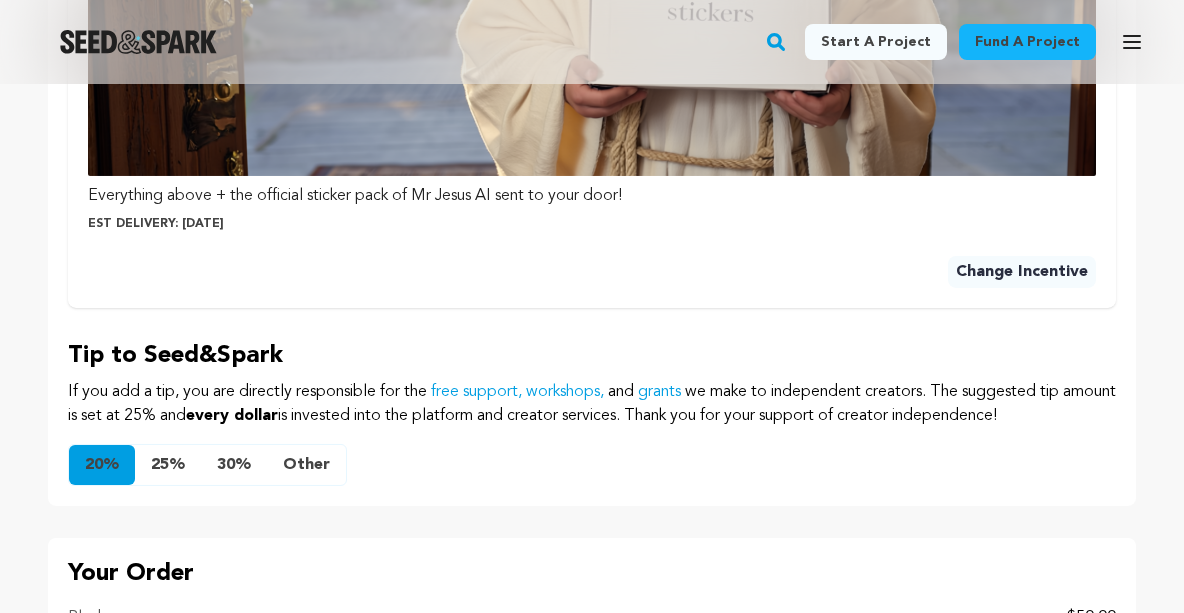 click on "Change
Incentive" at bounding box center [1022, 272] 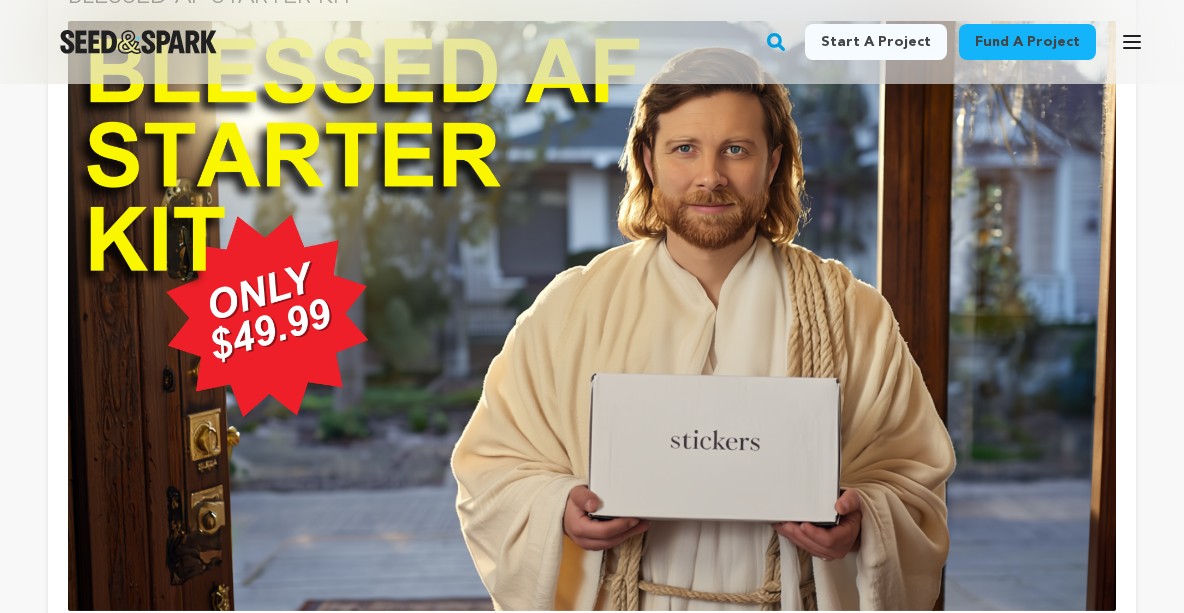 scroll, scrollTop: 2785, scrollLeft: 0, axis: vertical 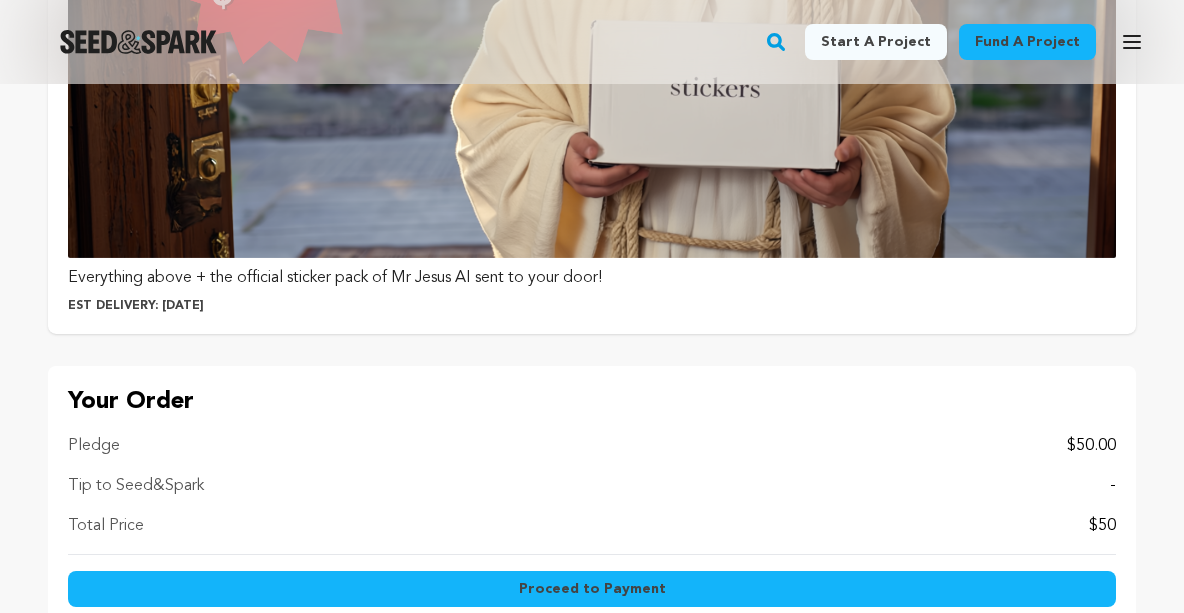 click at bounding box center (592, -37) 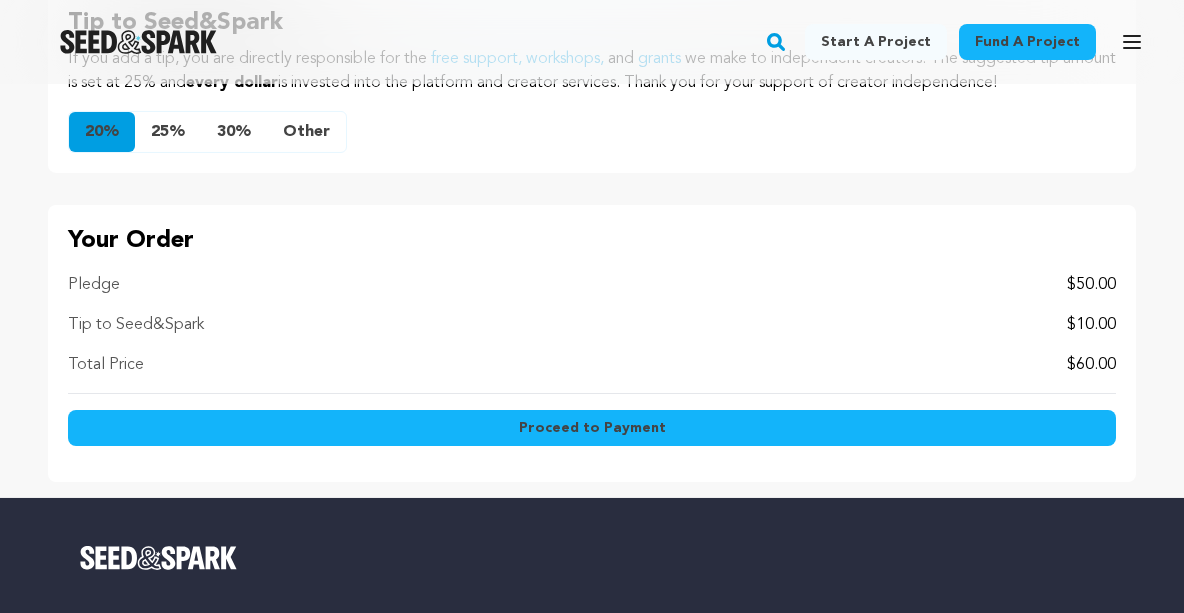 scroll, scrollTop: 2152, scrollLeft: 0, axis: vertical 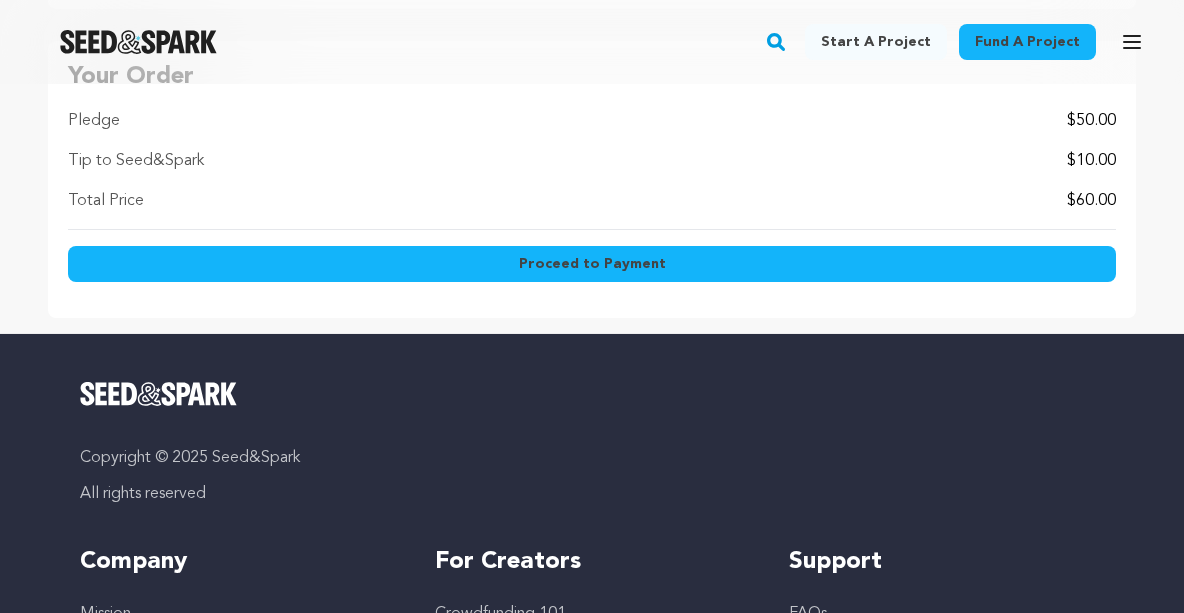 click on "Proceed to Payment" at bounding box center [592, 264] 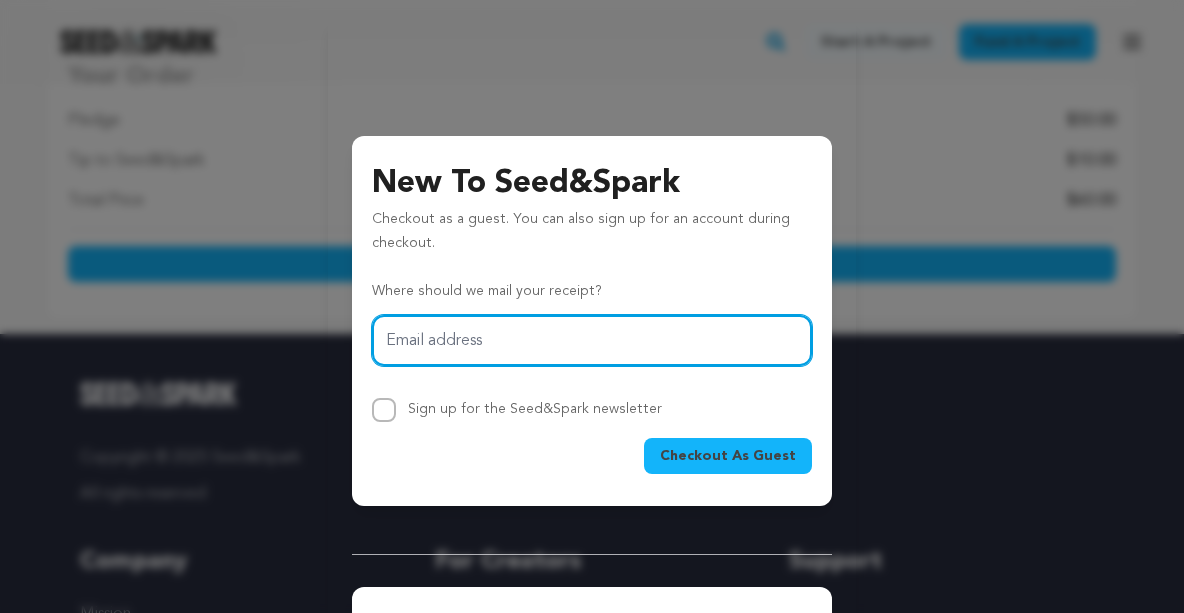click on "Email address" at bounding box center [592, 340] 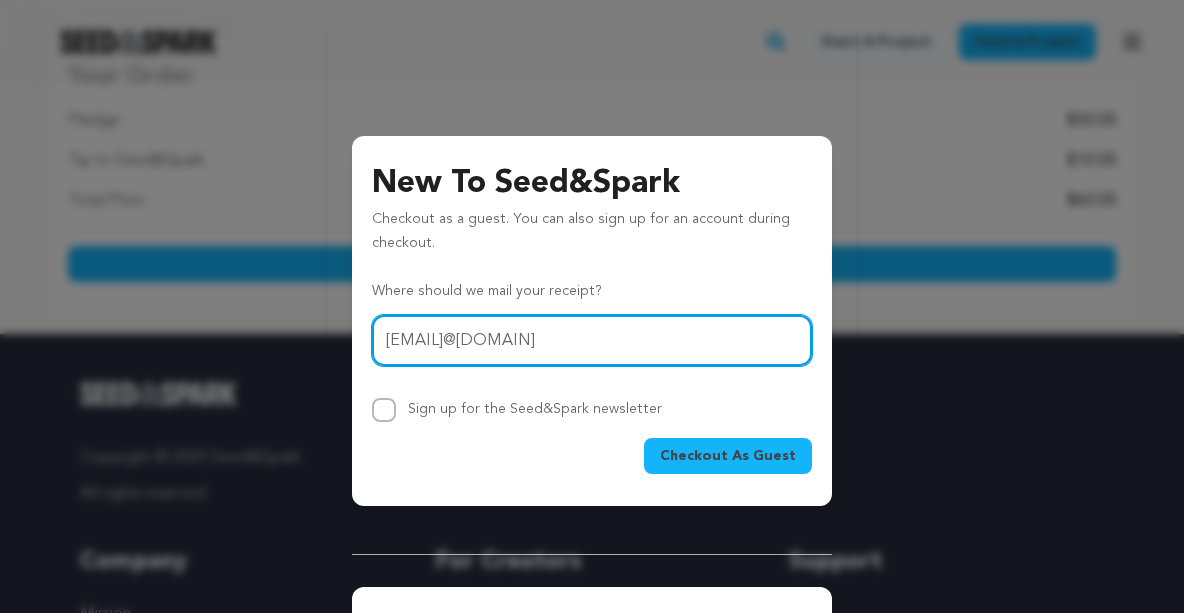 type on "mcl.karman@[example.com]" 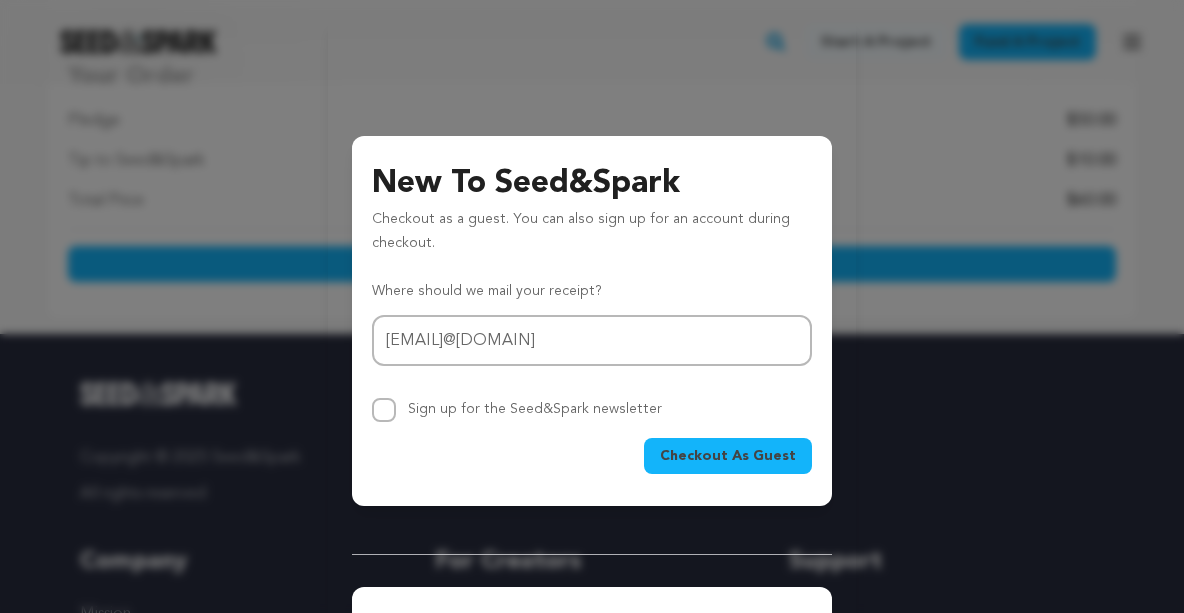 click on "Checkout As Guest" at bounding box center [728, 456] 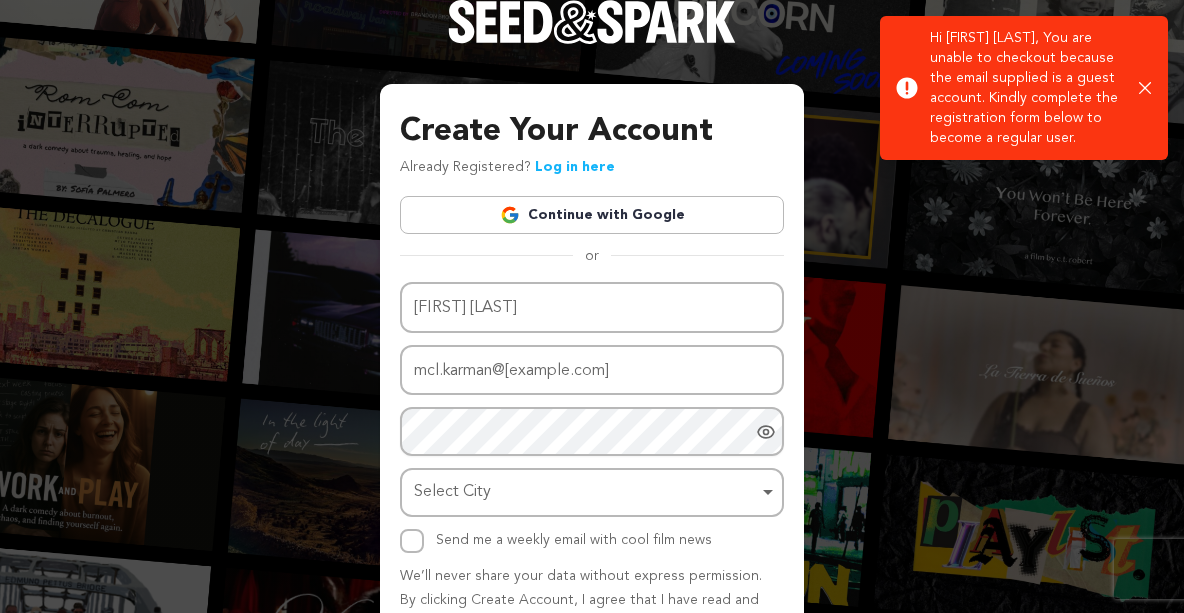 scroll, scrollTop: 0, scrollLeft: 0, axis: both 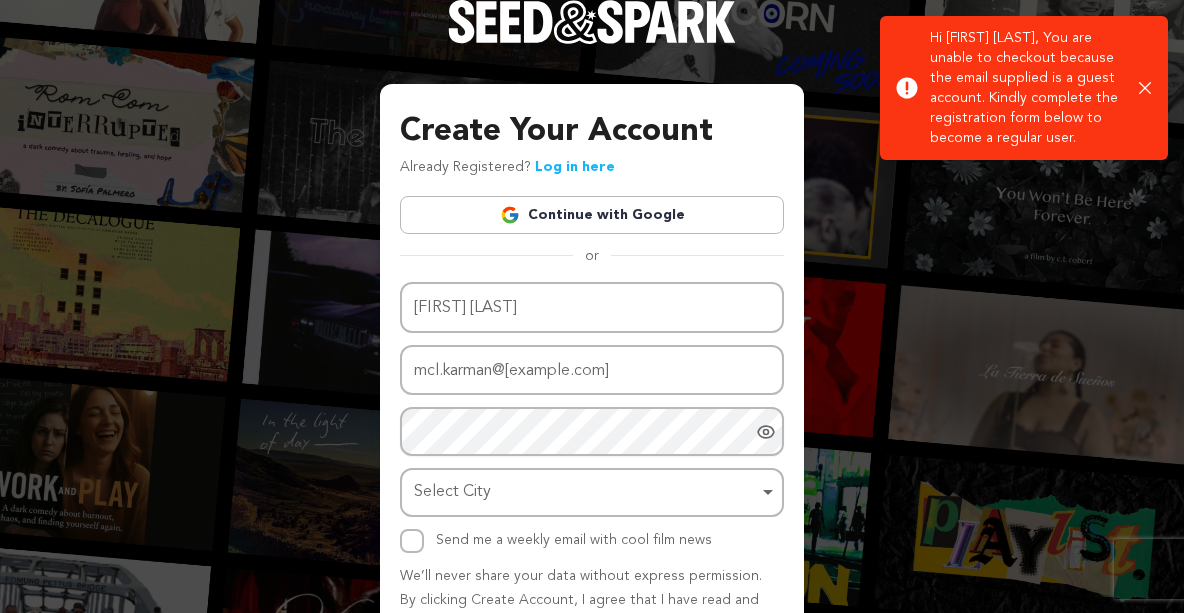 click on "Create Your Account
Already Registered?
Log in here
Continue with Google
or
eyJpdiI6IndSdFEreWRwRFN2cjRyeVJ0MzZIVHc9PSIsInZhbHVlIjoiYTByNXBoWnc2d2lCVWtPUlBFRThpdz09IiwibWFjIjoiMjMxNWJkZDQ4MGMzM2VhOWNjYzIyZmIwMzM5YmNmYjgwMWY5OTk3ODEyNTJmNDYwNmFmMGJmMGRlMWQyNTdhNCIsInRhZyI6IiJ9
Name
[FIRST] [LAST]" at bounding box center (592, 398) 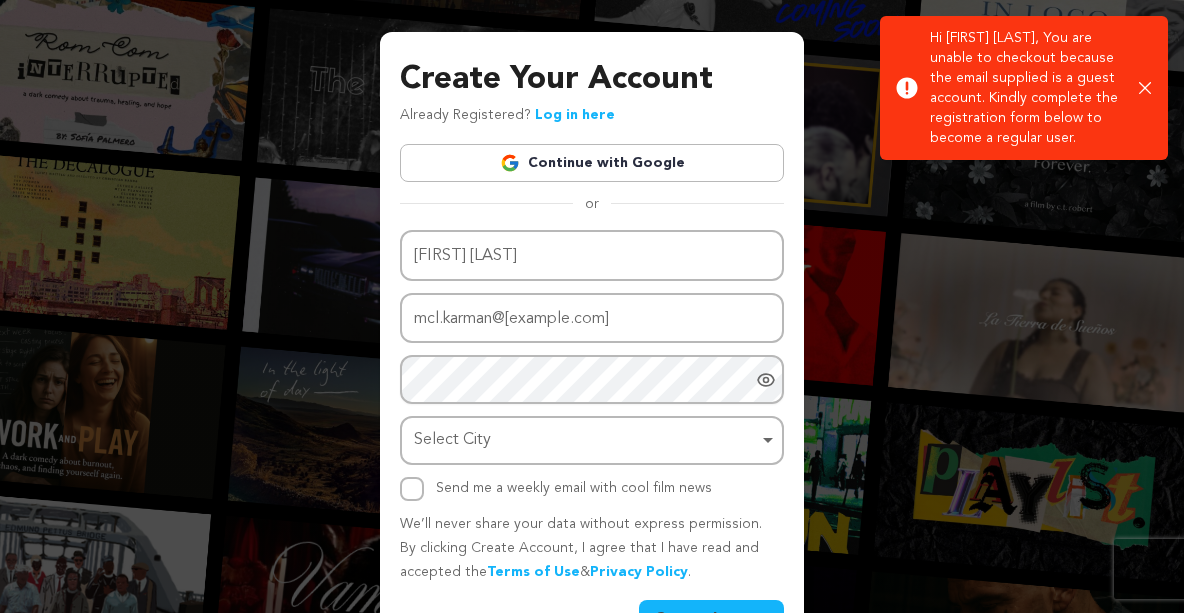 scroll, scrollTop: 48, scrollLeft: 0, axis: vertical 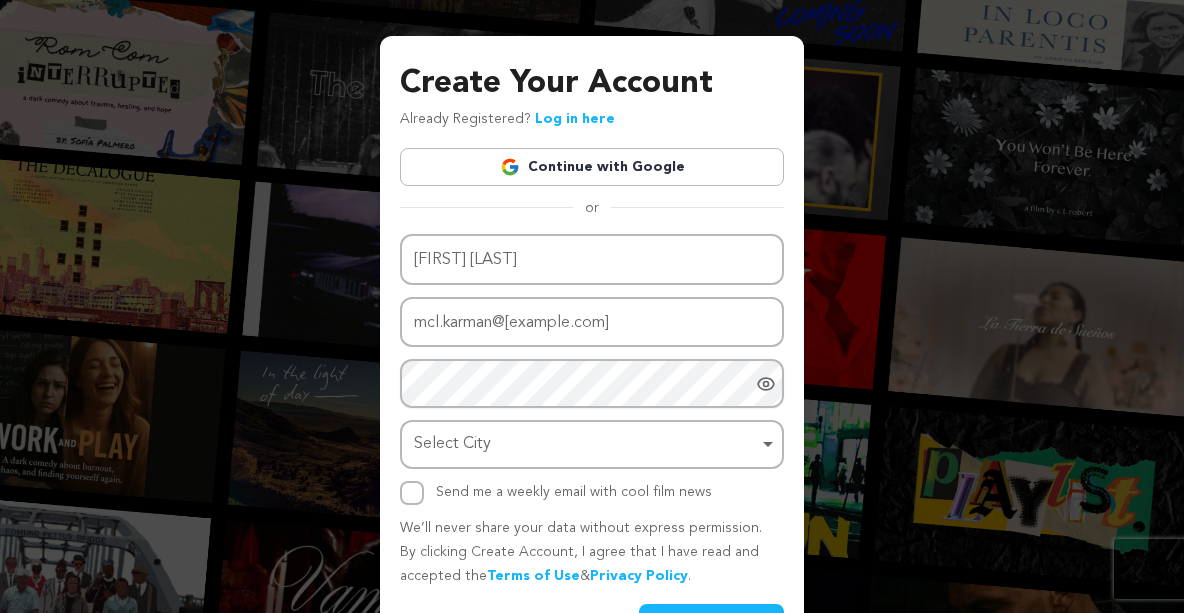 click on "Create Your Account
Already Registered?
Log in here
Continue with Google
or
eyJpdiI6IndSdFEreWRwRFN2cjRyeVJ0MzZIVHc9PSIsInZhbHVlIjoiYTByNXBoWnc2d2lCVWtPUlBFRThpdz09IiwibWFjIjoiMjMxNWJkZDQ4MGMzM2VhOWNjYzIyZmIwMzM5YmNmYjgwMWY5OTk3ODEyNTJmNDYwNmFmMGJmMGRlMWQyNTdhNCIsInRhZyI6IiJ9" at bounding box center (592, 312) 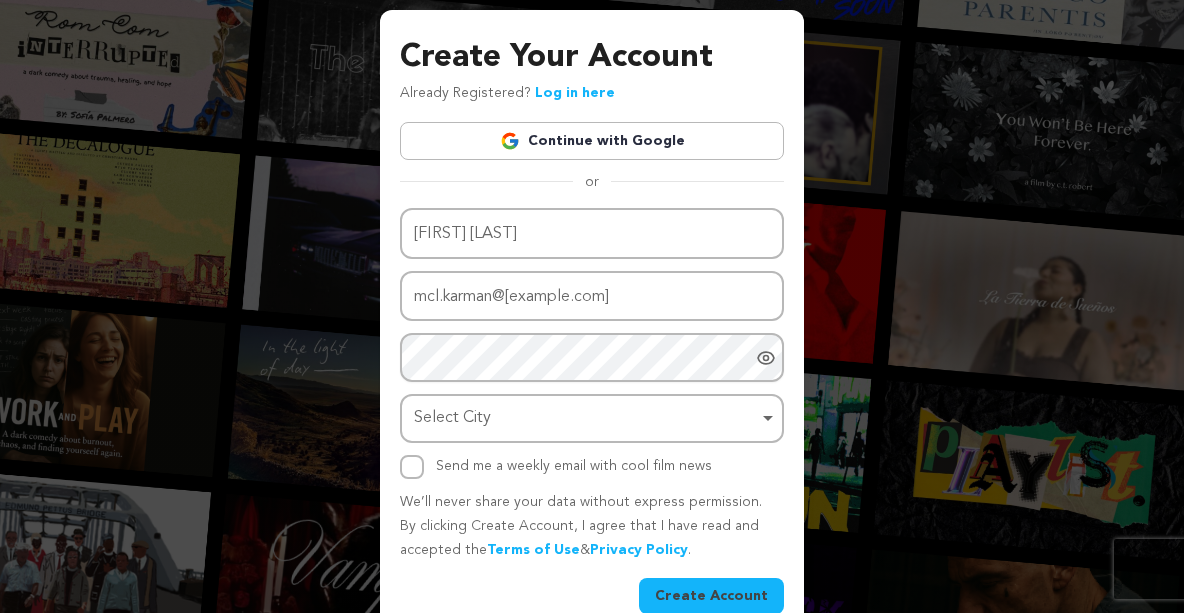 scroll, scrollTop: 0, scrollLeft: 0, axis: both 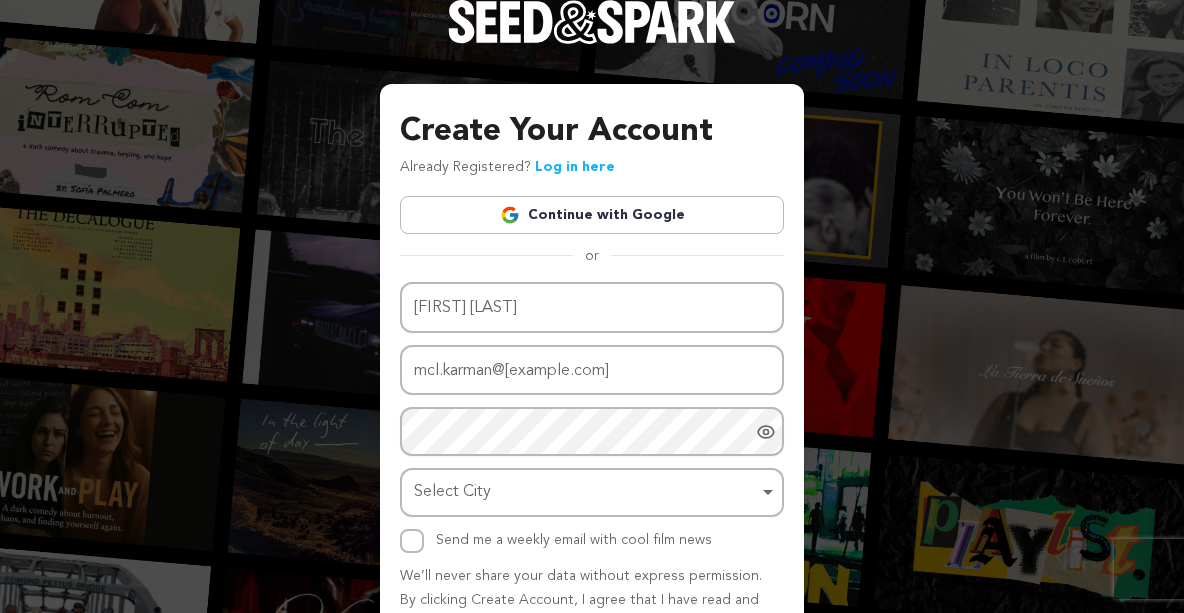 click on "Create Your Account
Already Registered?
Log in here
Continue with Google
or
eyJpdiI6IndSdFEreWRwRFN2cjRyeVJ0MzZIVHc9PSIsInZhbHVlIjoiYTByNXBoWnc2d2lCVWtPUlBFRThpdz09IiwibWFjIjoiMjMxNWJkZDQ4MGMzM2VhOWNjYzIyZmIwMzM5YmNmYjgwMWY5OTk3ODEyNTJmNDYwNmFmMGJmMGRlMWQyNTdhNCIsInRhZyI6IiJ9" at bounding box center (592, 360) 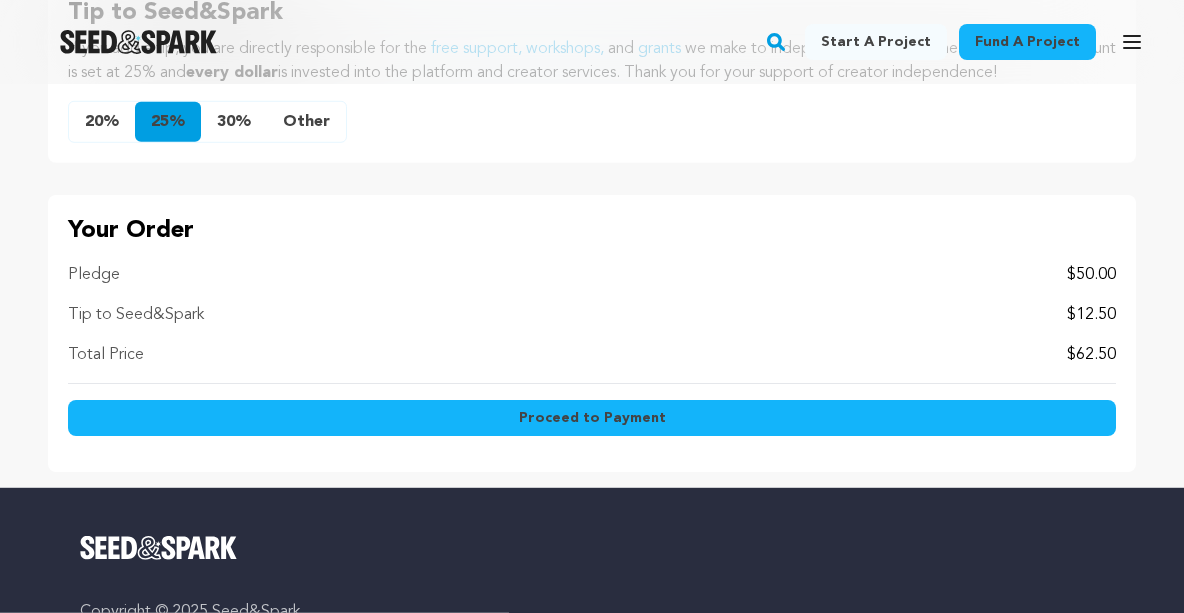 scroll, scrollTop: 2020, scrollLeft: 0, axis: vertical 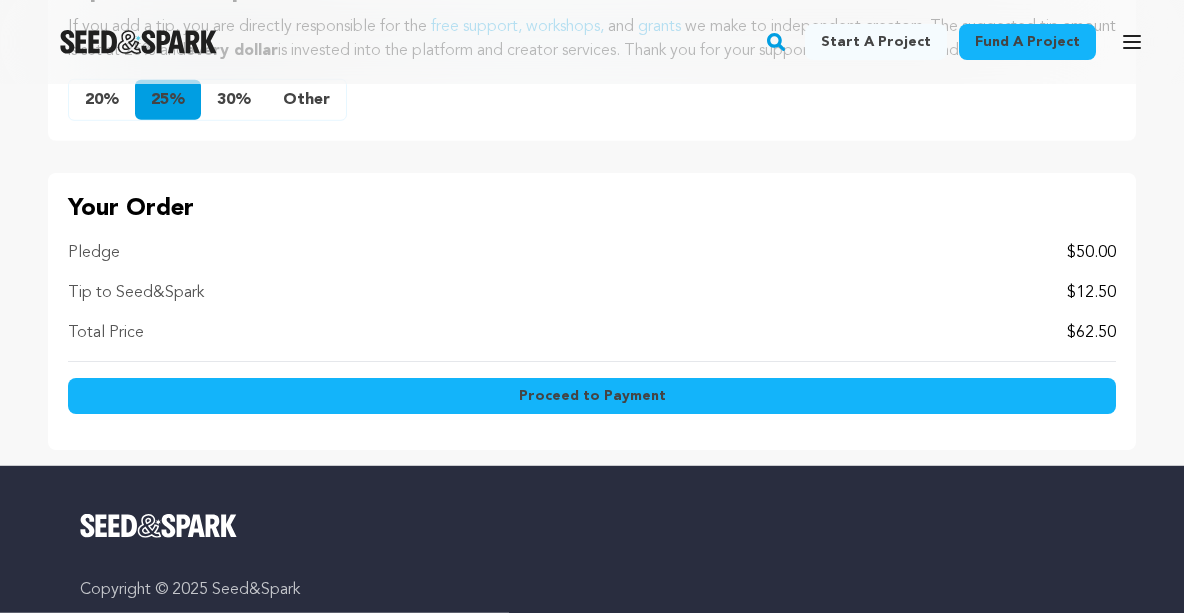 click on "Proceed to Payment" at bounding box center (592, 396) 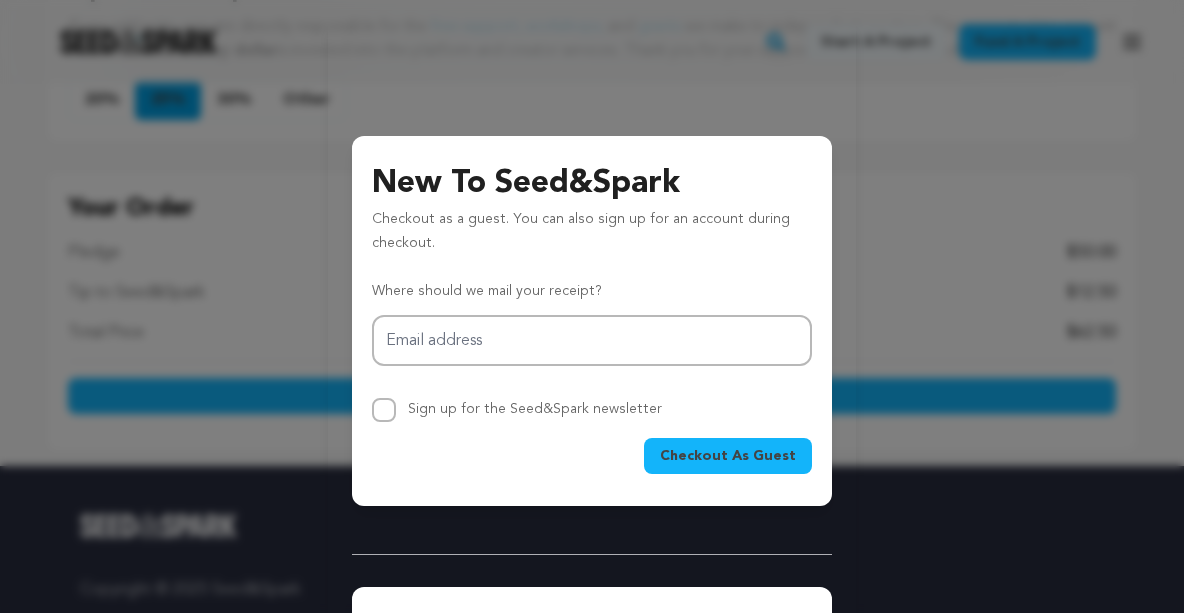 click on "Checkout As Guest" at bounding box center [728, 456] 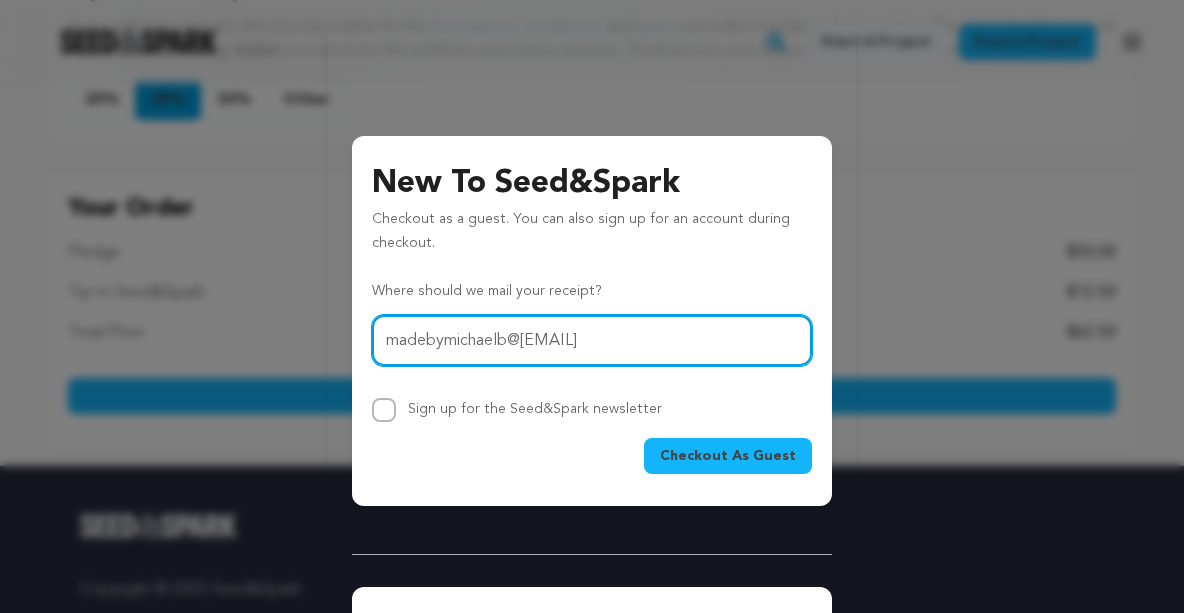 type on "madebymichaelb@gmail.com" 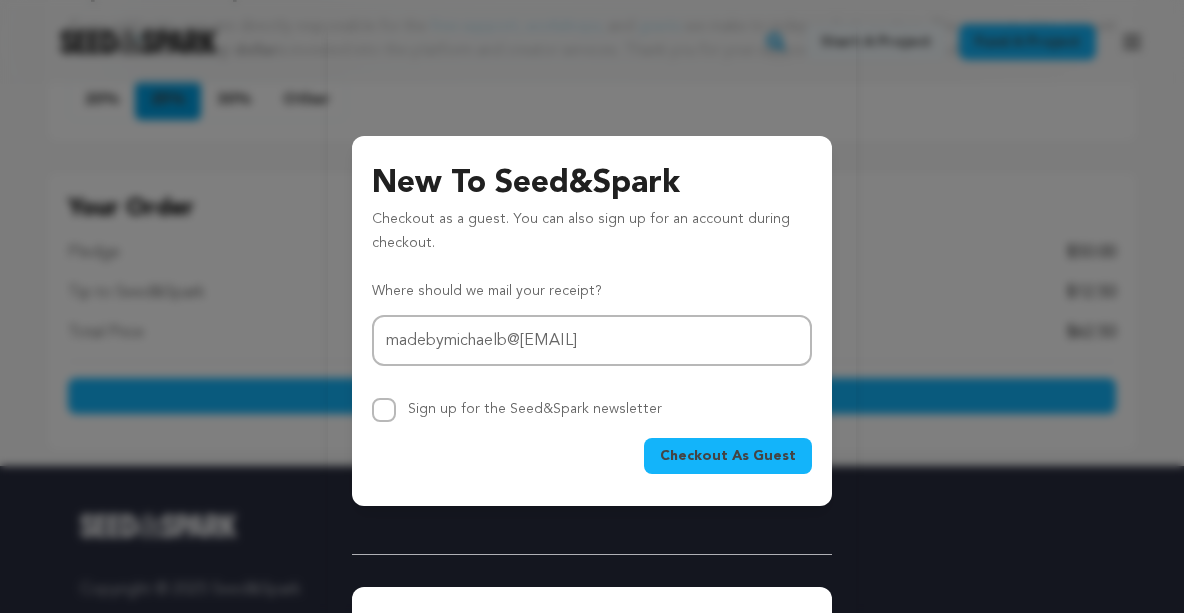 click on "Checkout As Guest" at bounding box center [728, 456] 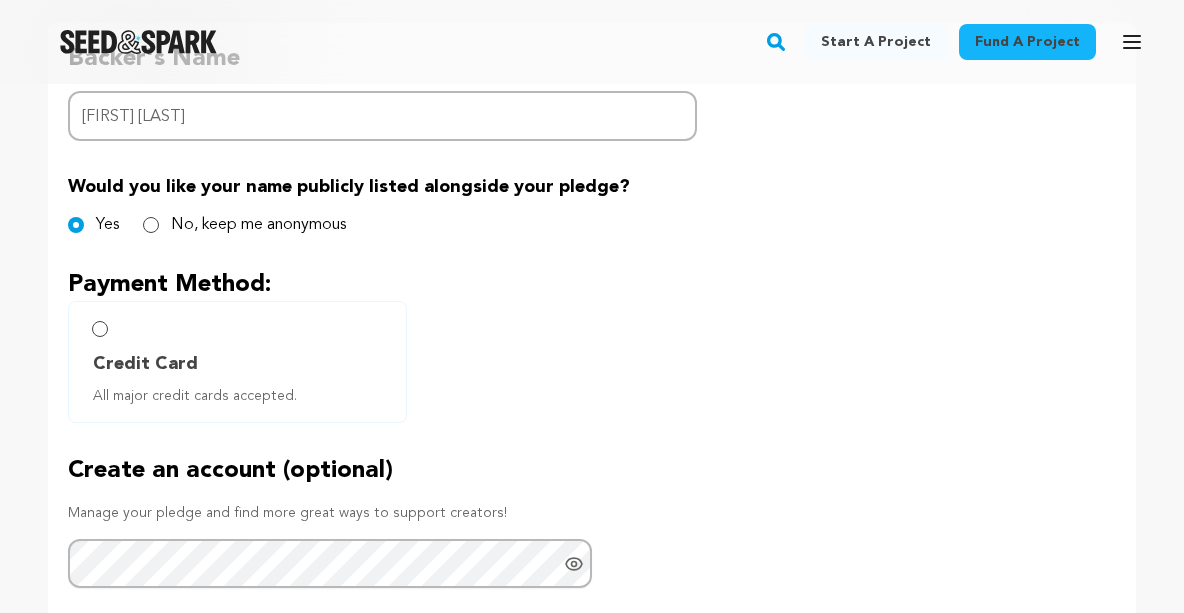 scroll, scrollTop: 1014, scrollLeft: 0, axis: vertical 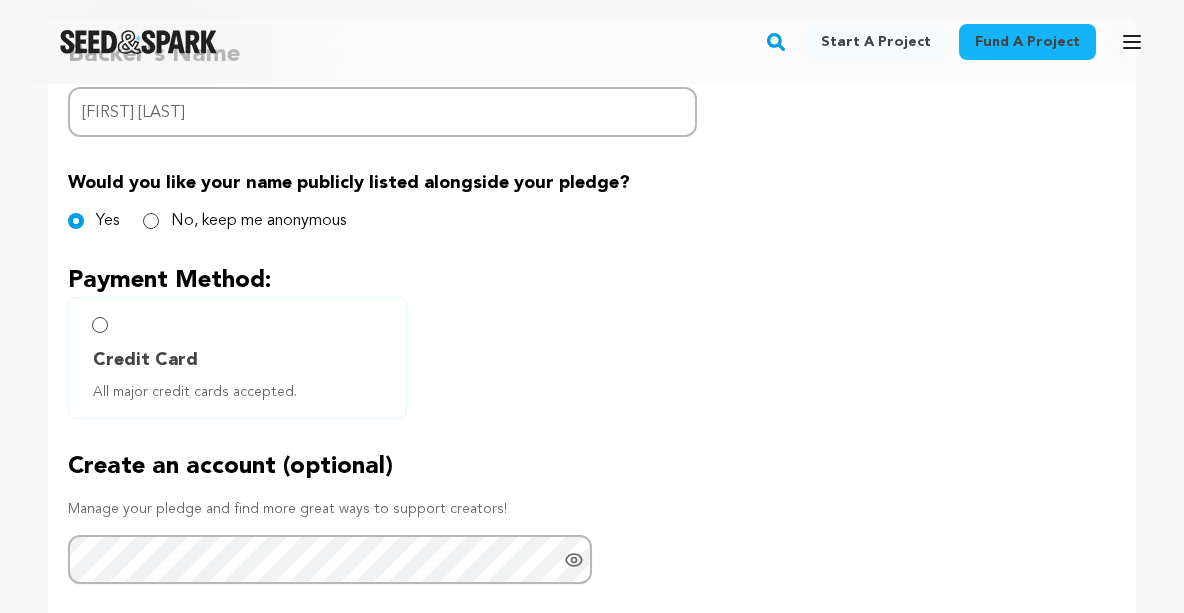 type on "Michal B." 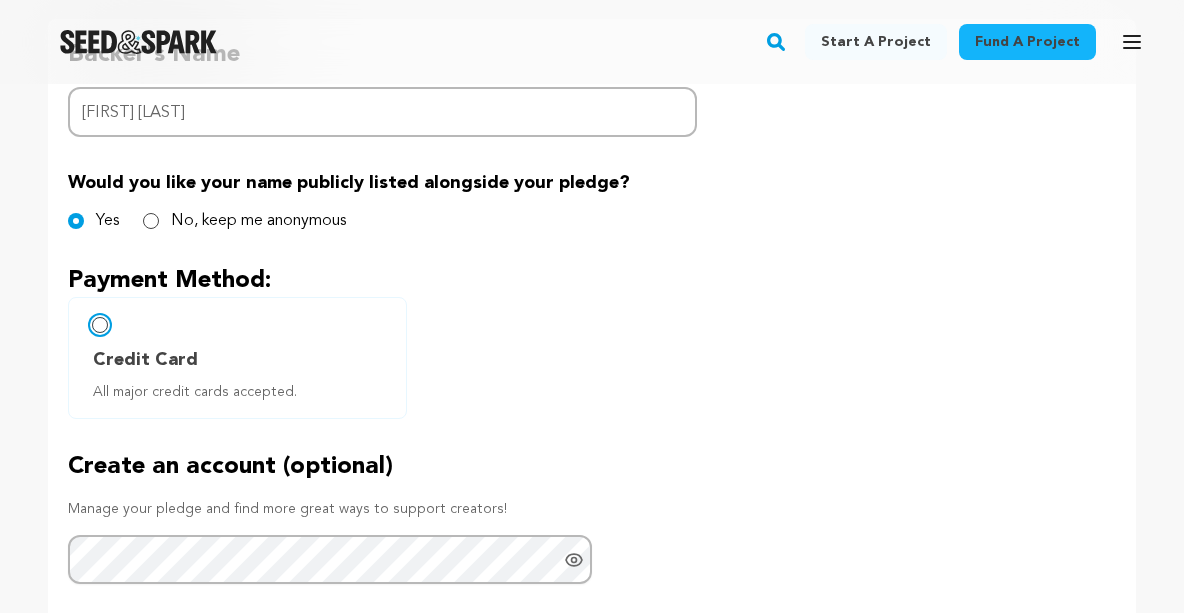 click on "Credit Card
All major credit cards accepted." at bounding box center [100, 325] 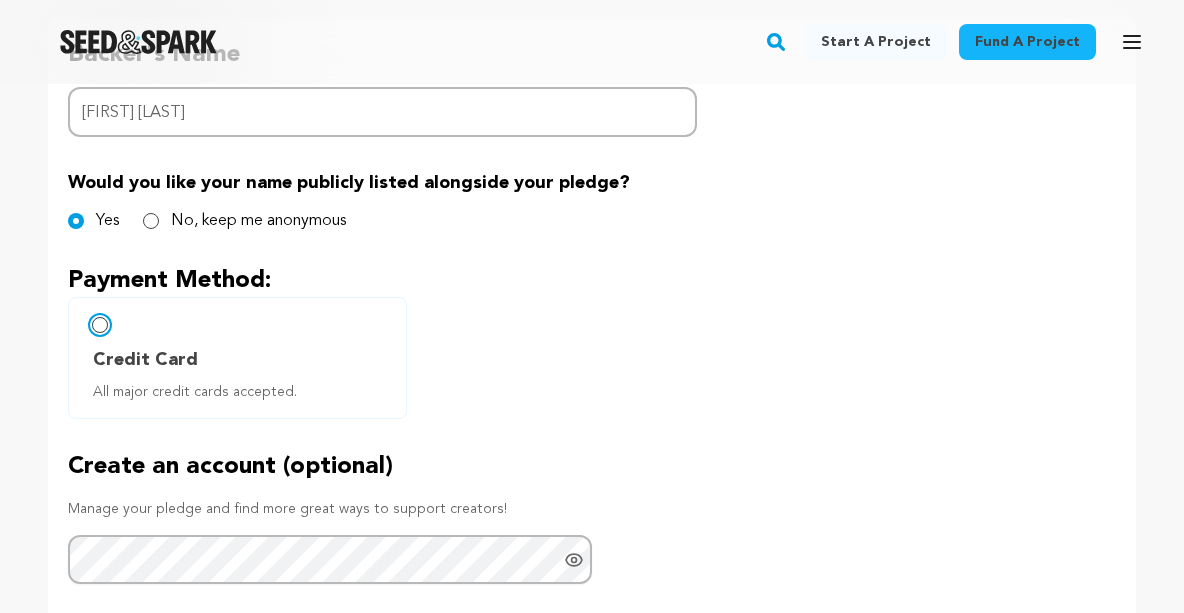 radio on "false" 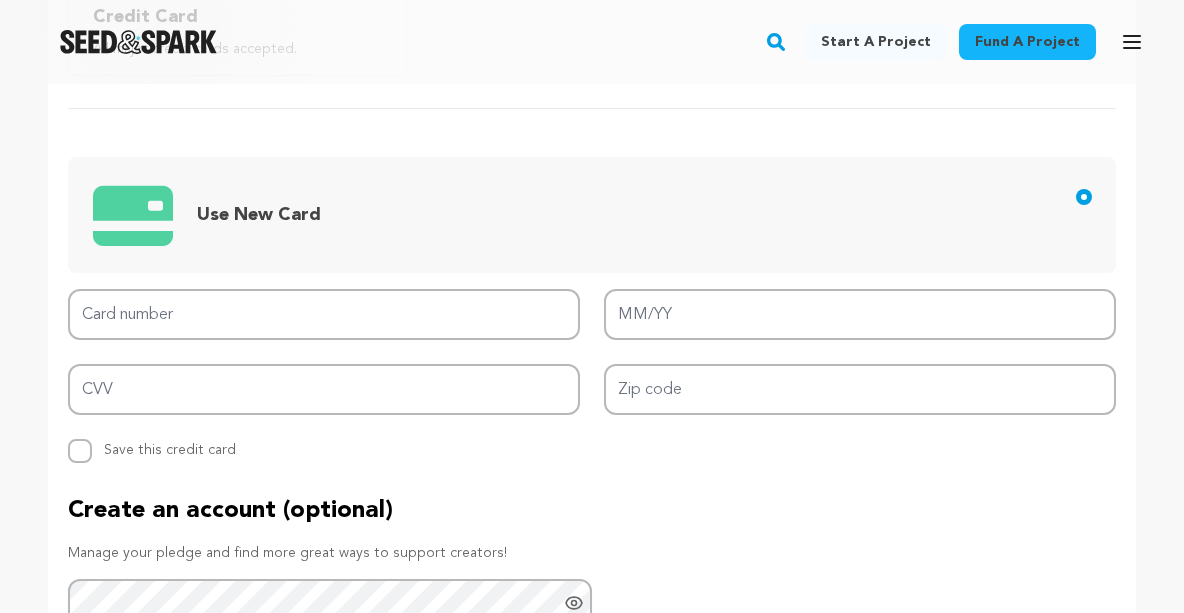scroll, scrollTop: 1480, scrollLeft: 0, axis: vertical 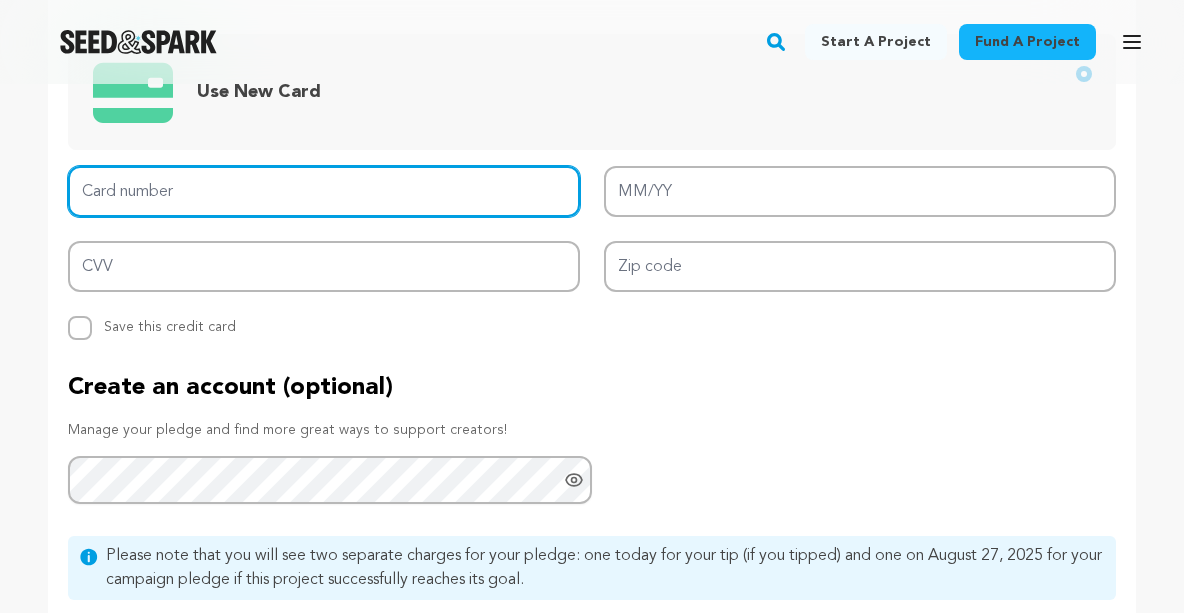 click on "Card number" at bounding box center (324, 191) 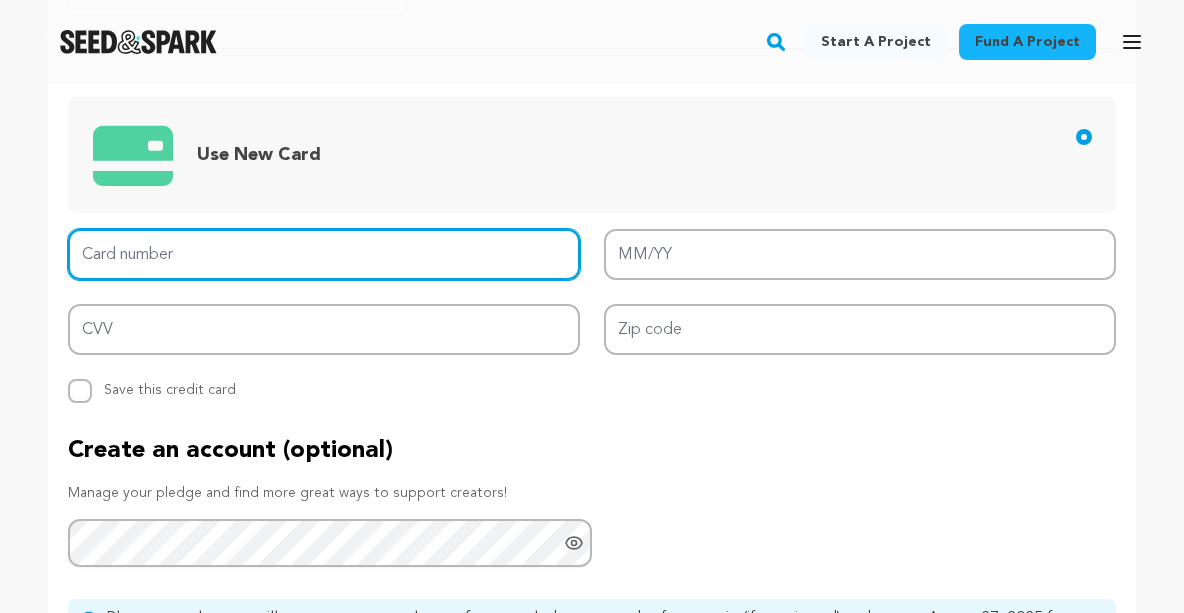 scroll, scrollTop: 1395, scrollLeft: 0, axis: vertical 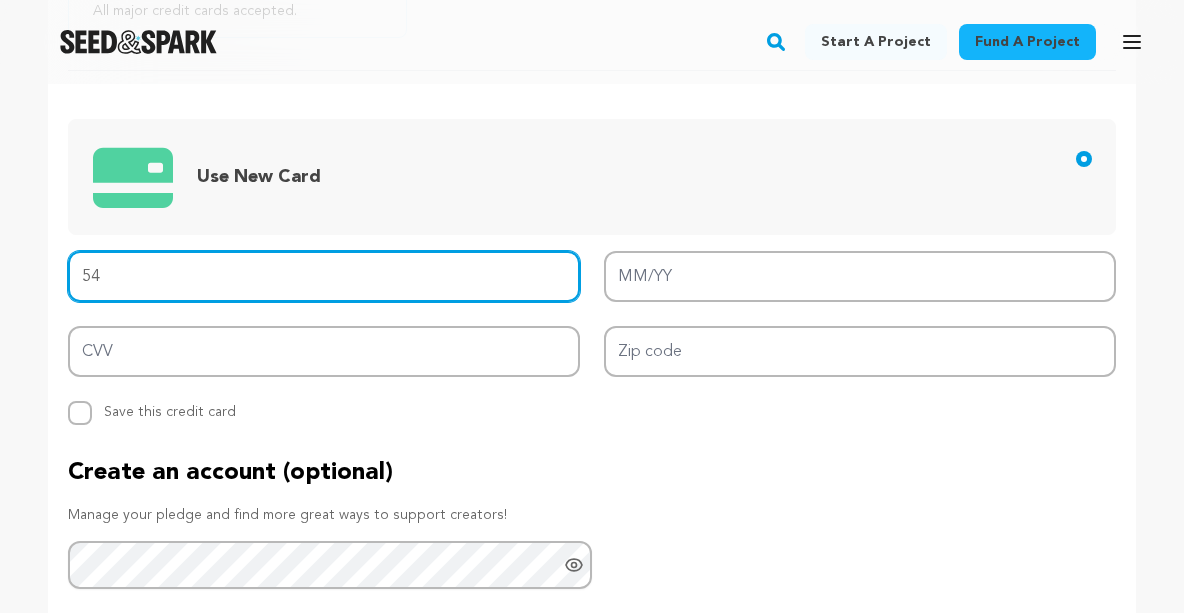 type on "5" 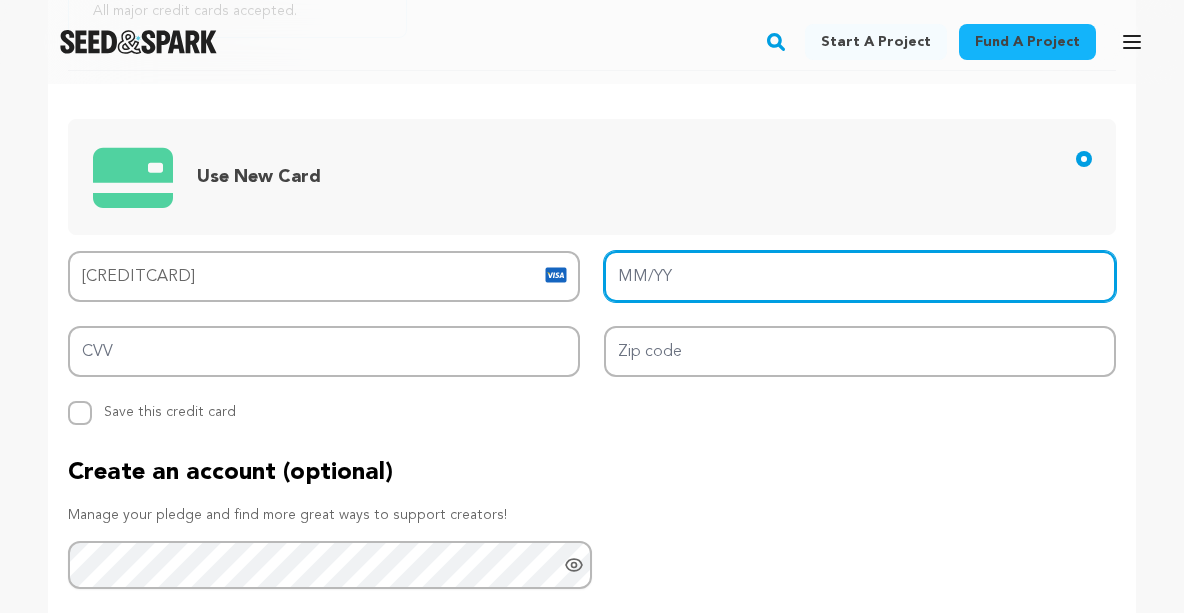 click on "MM/YY" at bounding box center [860, 276] 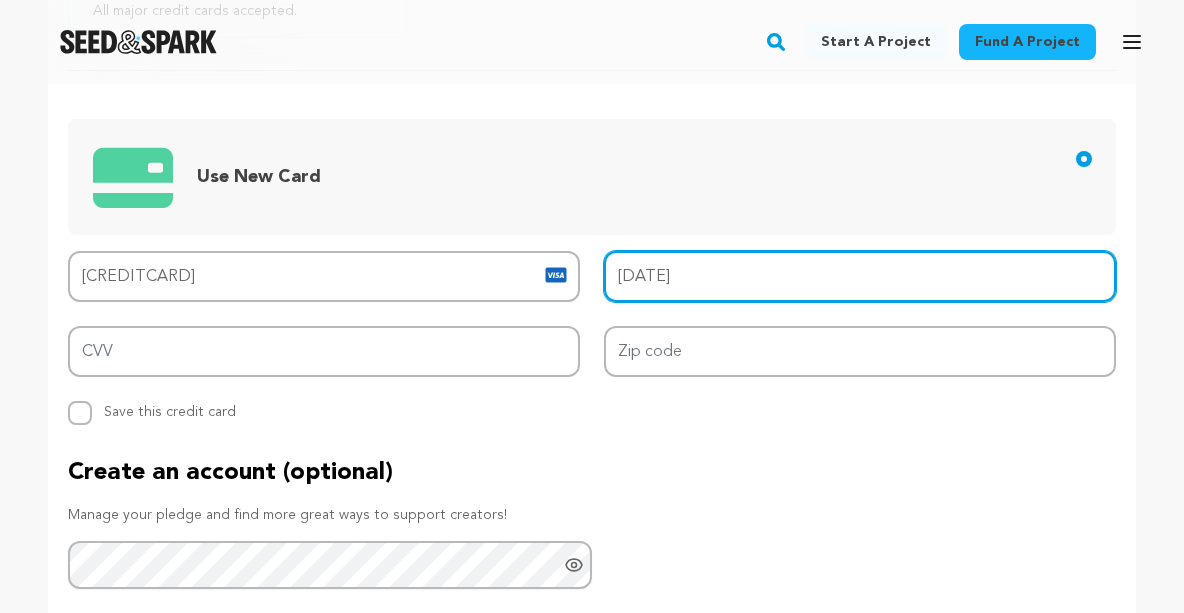 type on "12/29" 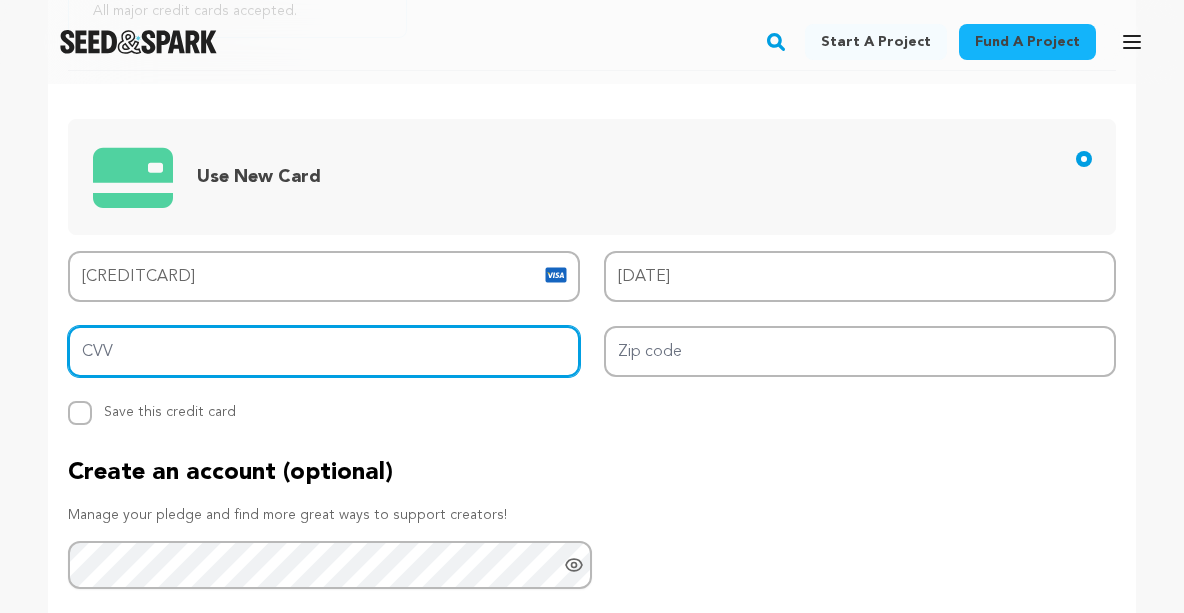 click on "CVV" at bounding box center (324, 351) 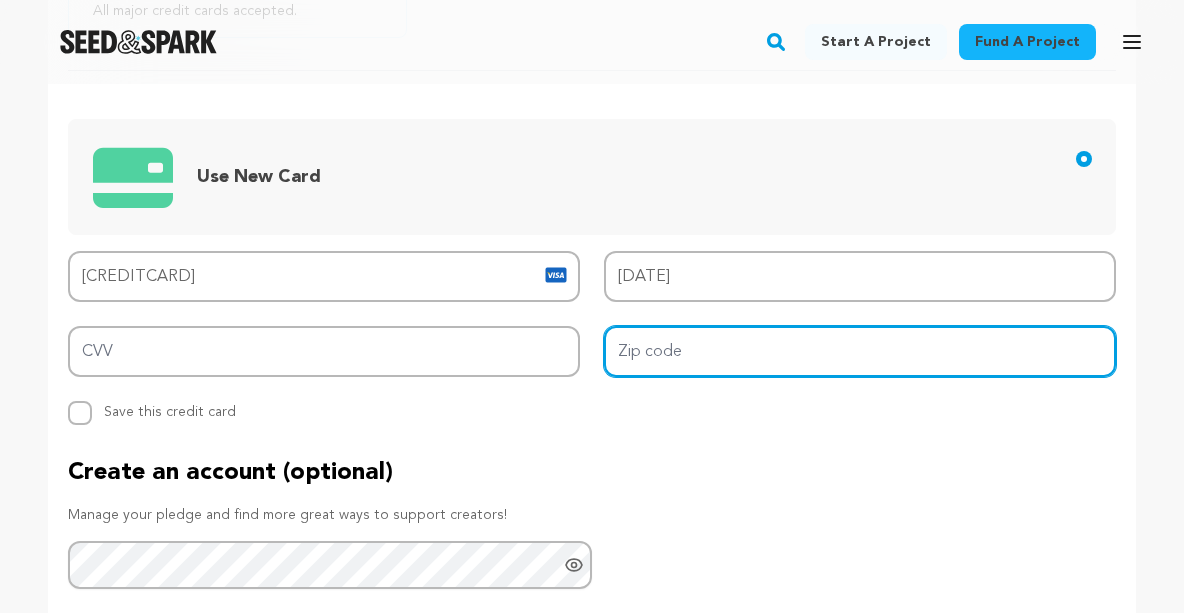click on "Zip code" at bounding box center [860, 351] 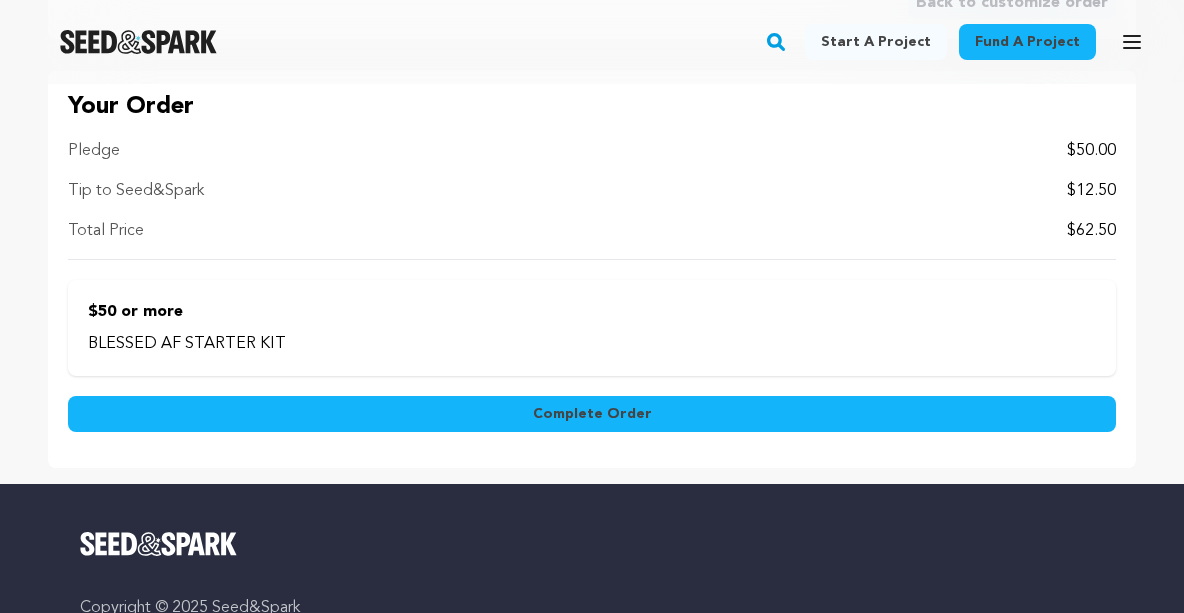 scroll, scrollTop: 2150, scrollLeft: 0, axis: vertical 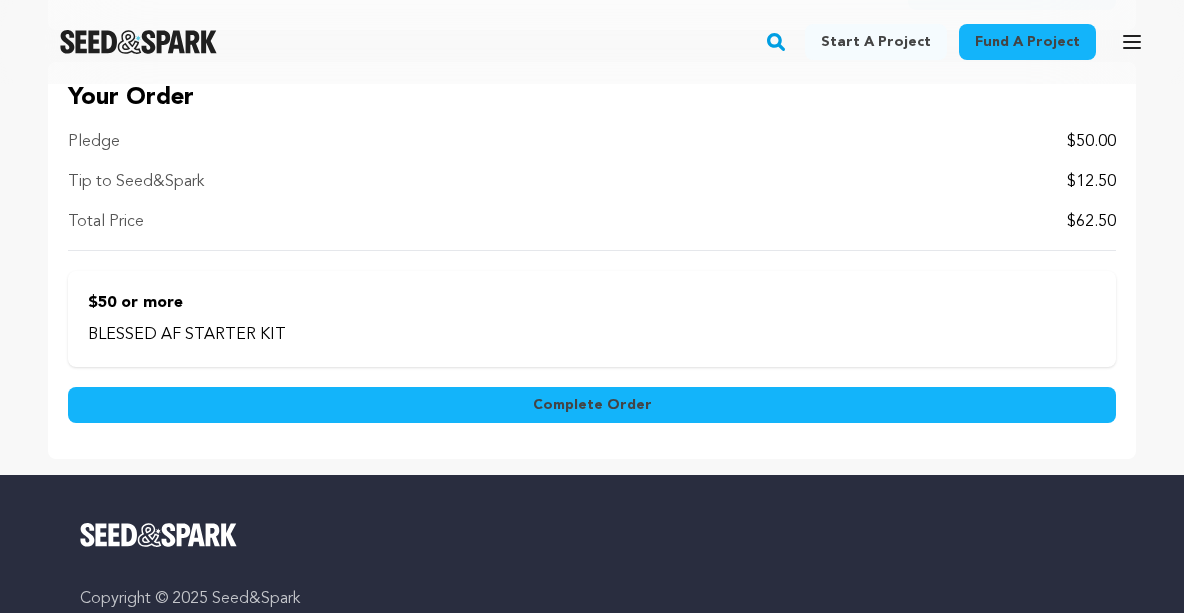 type on "93108" 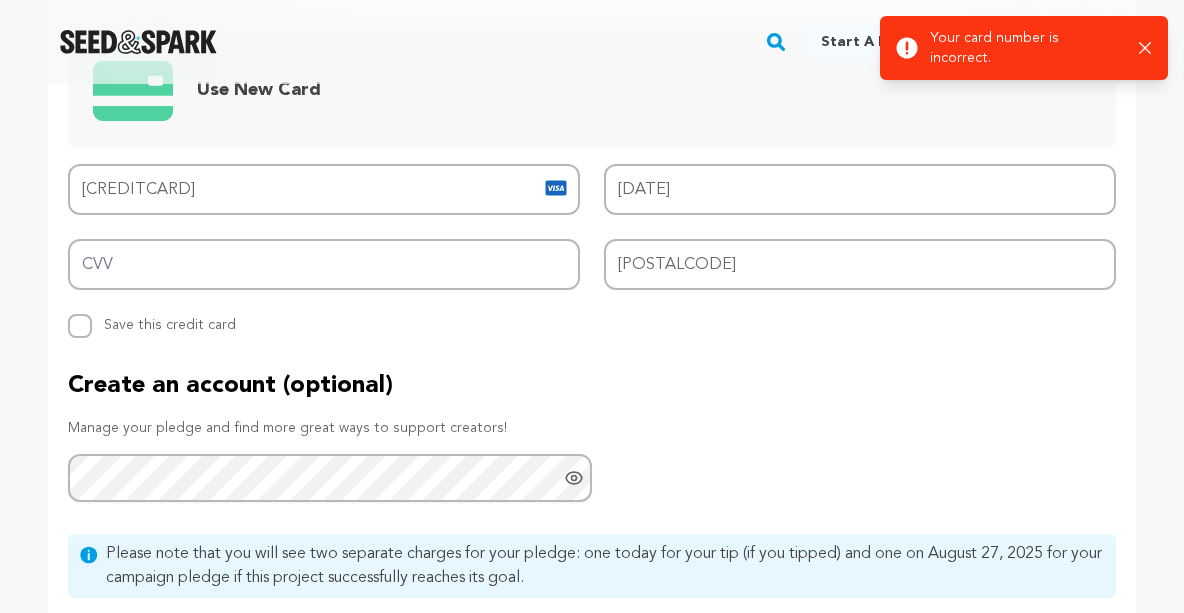 scroll, scrollTop: 1444, scrollLeft: 0, axis: vertical 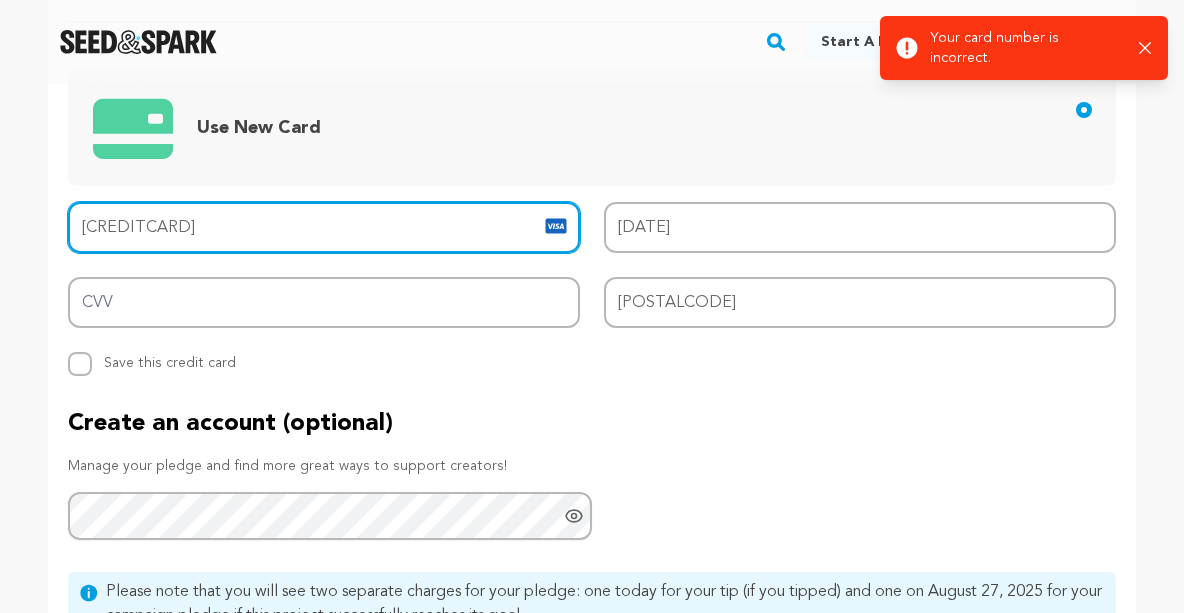drag, startPoint x: 342, startPoint y: 240, endPoint x: 204, endPoint y: 227, distance: 138.61096 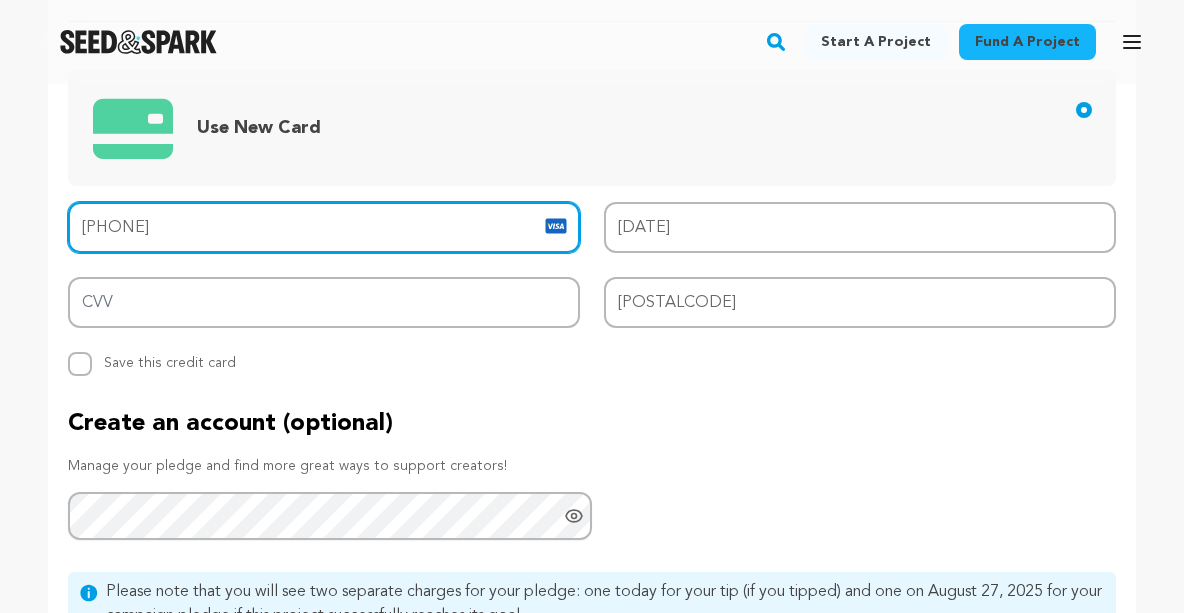 click on "4400 6699 3548" at bounding box center (324, 227) 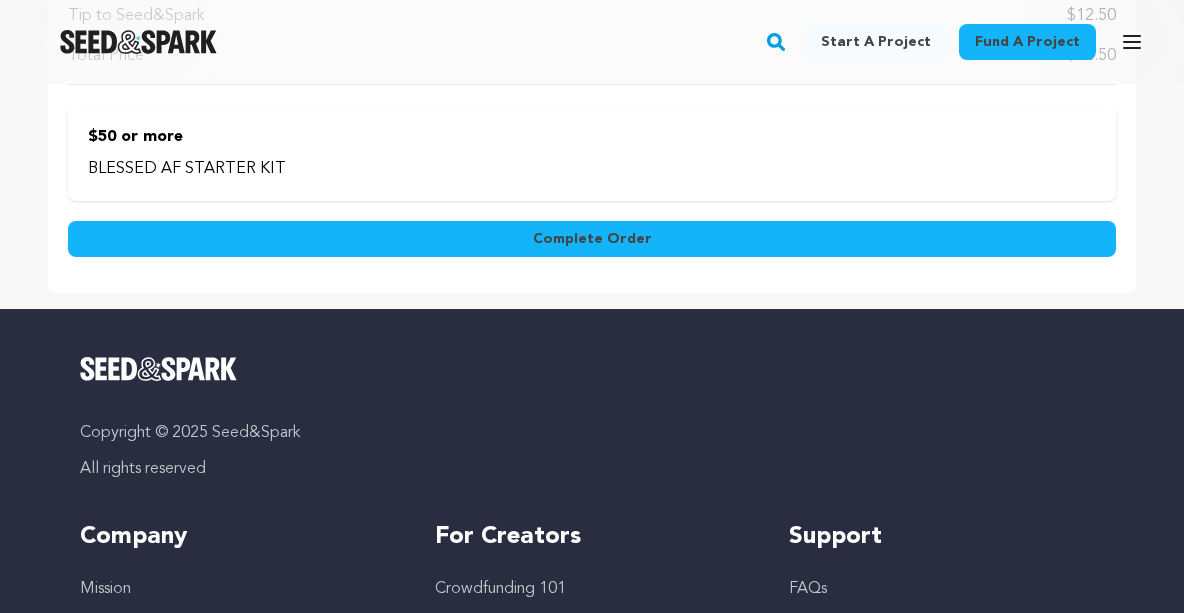scroll, scrollTop: 2287, scrollLeft: 0, axis: vertical 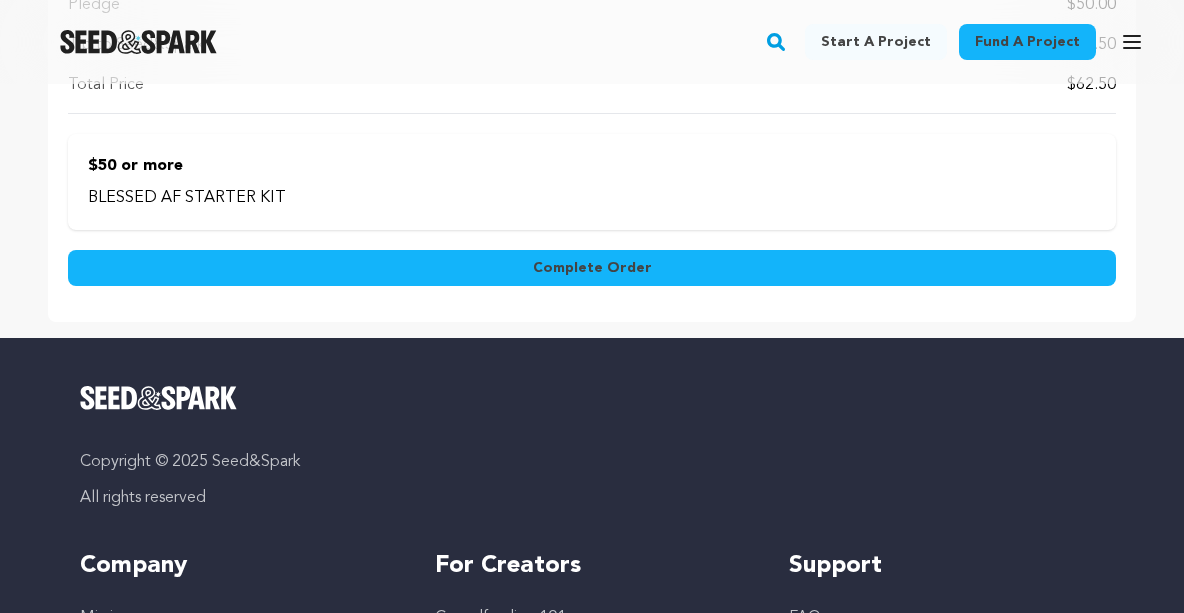 type on "4400 6699 4069 3548" 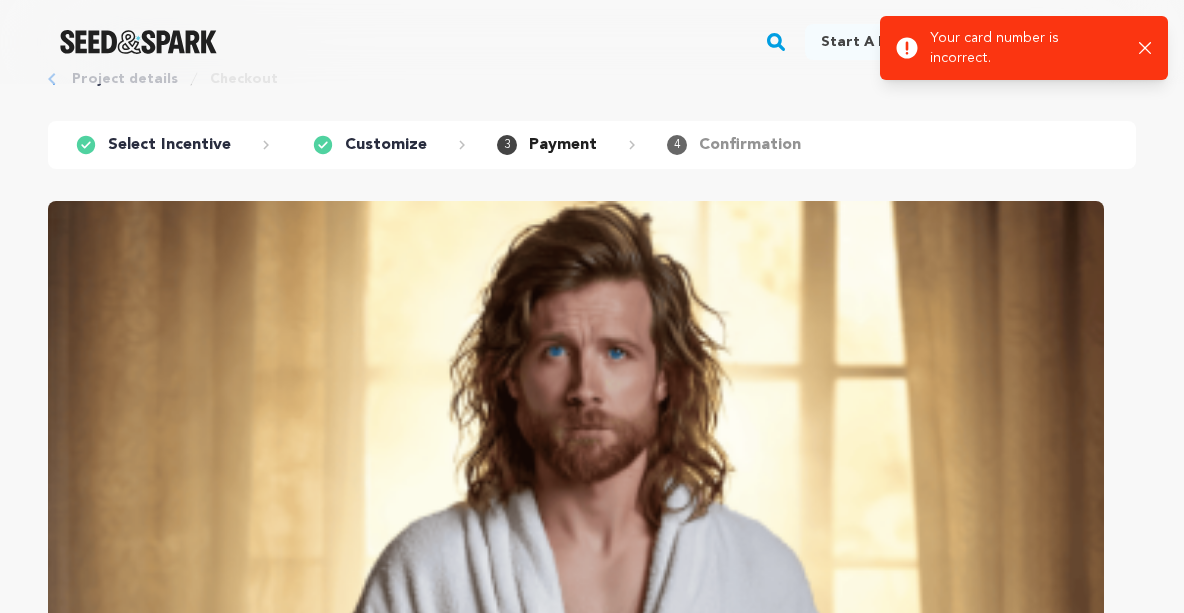 scroll, scrollTop: 0, scrollLeft: 0, axis: both 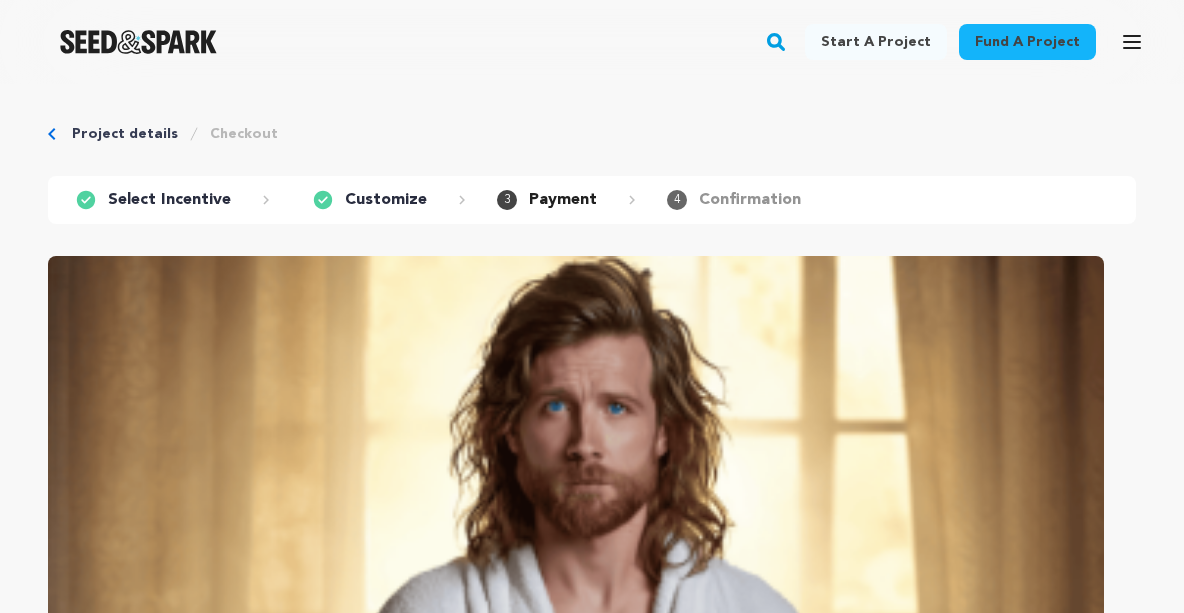 type 